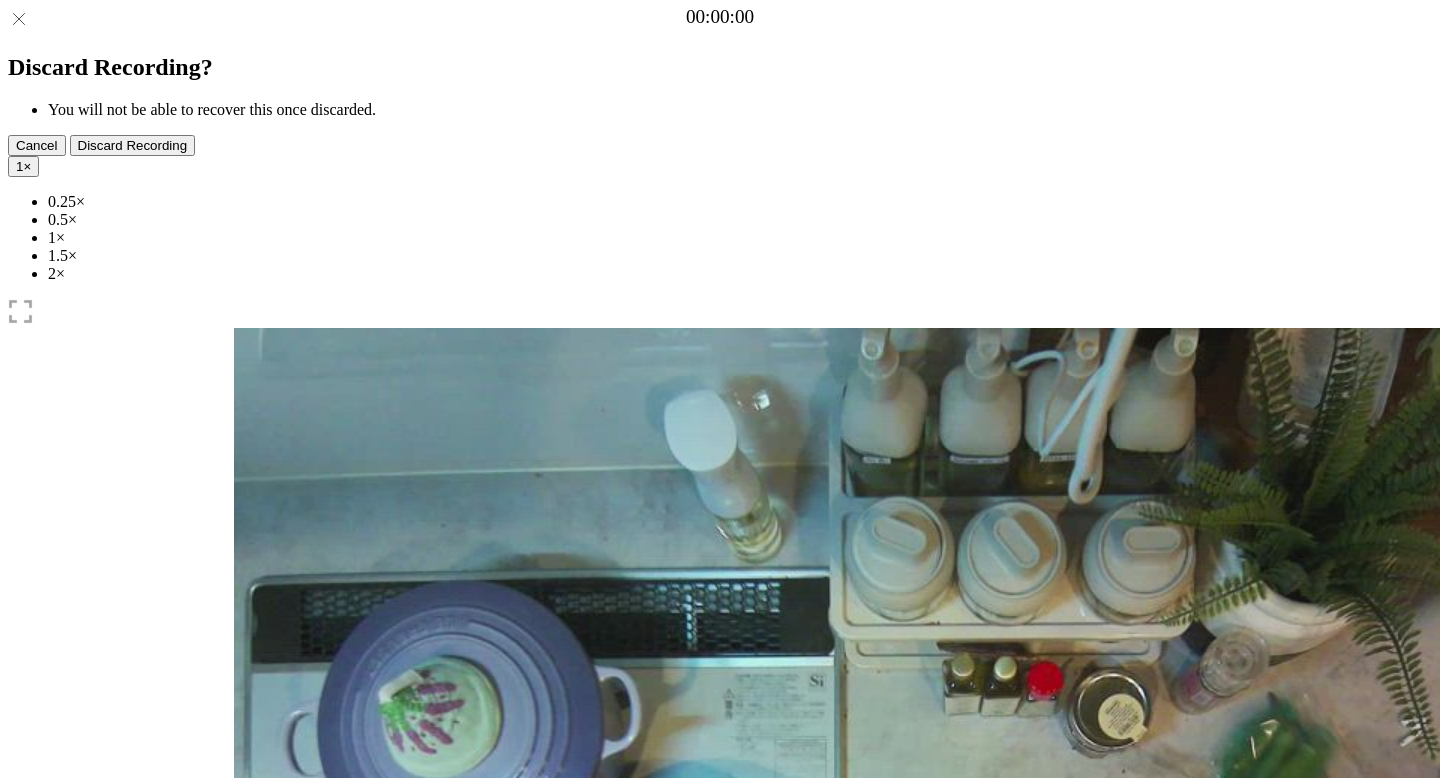 scroll, scrollTop: 0, scrollLeft: 0, axis: both 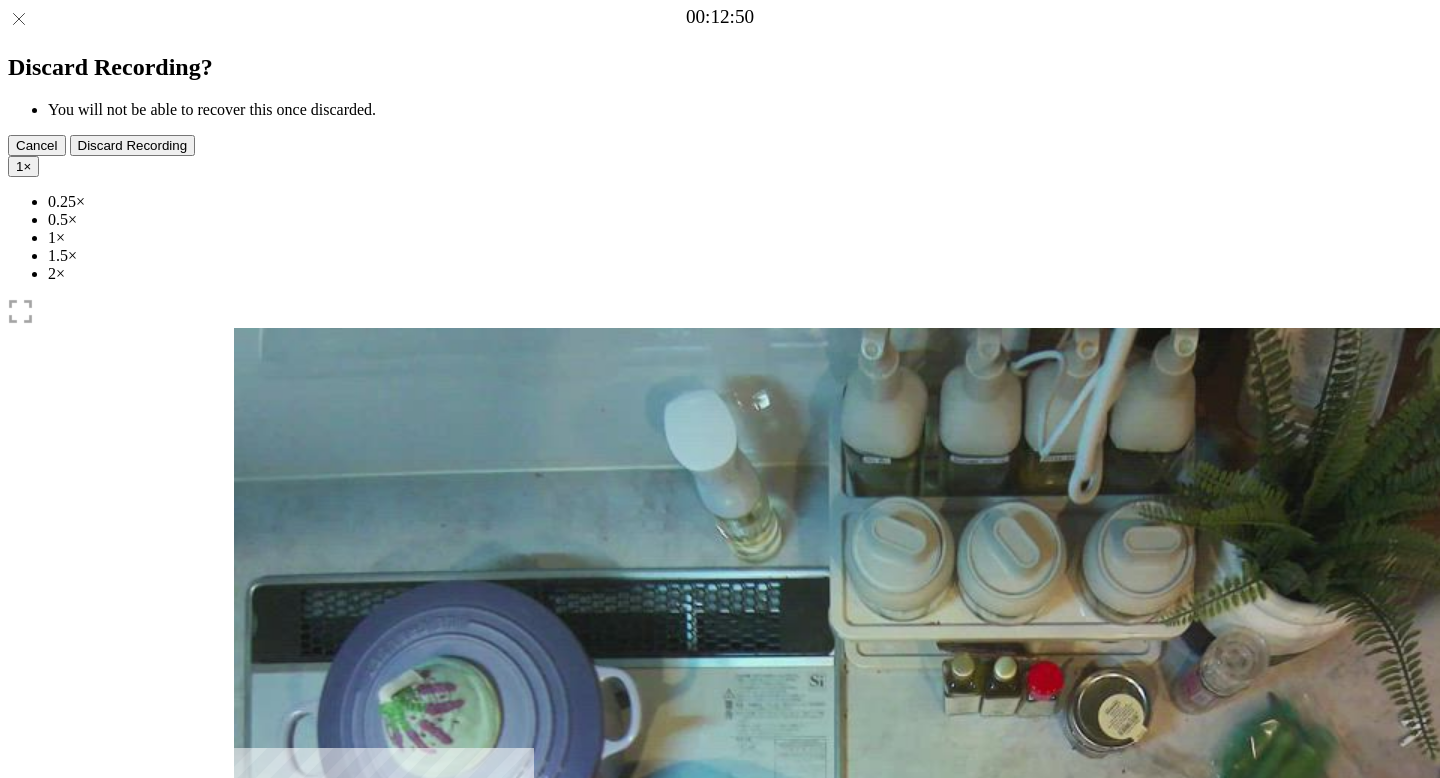 click on "1" at bounding box center (19, 166) 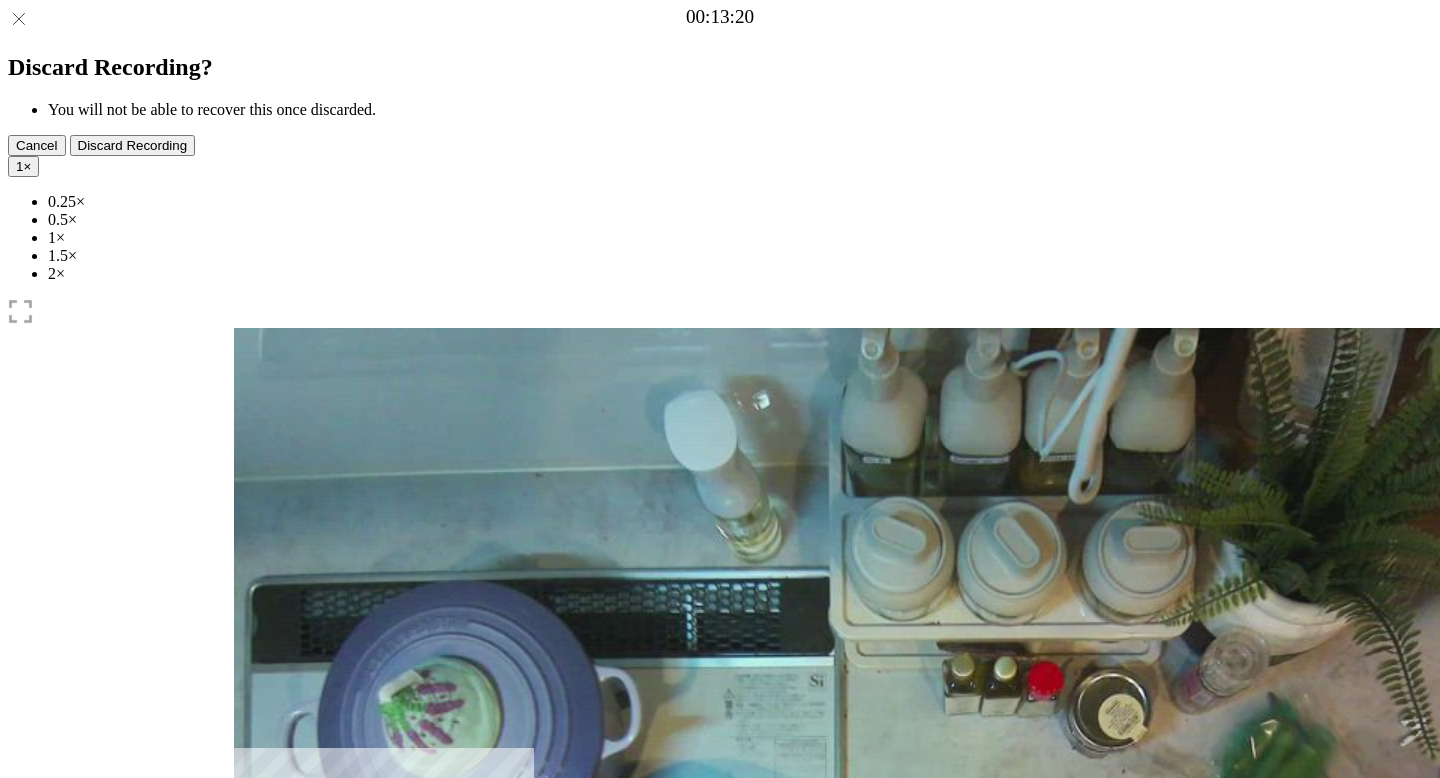 click on "0.25×" at bounding box center [740, 202] 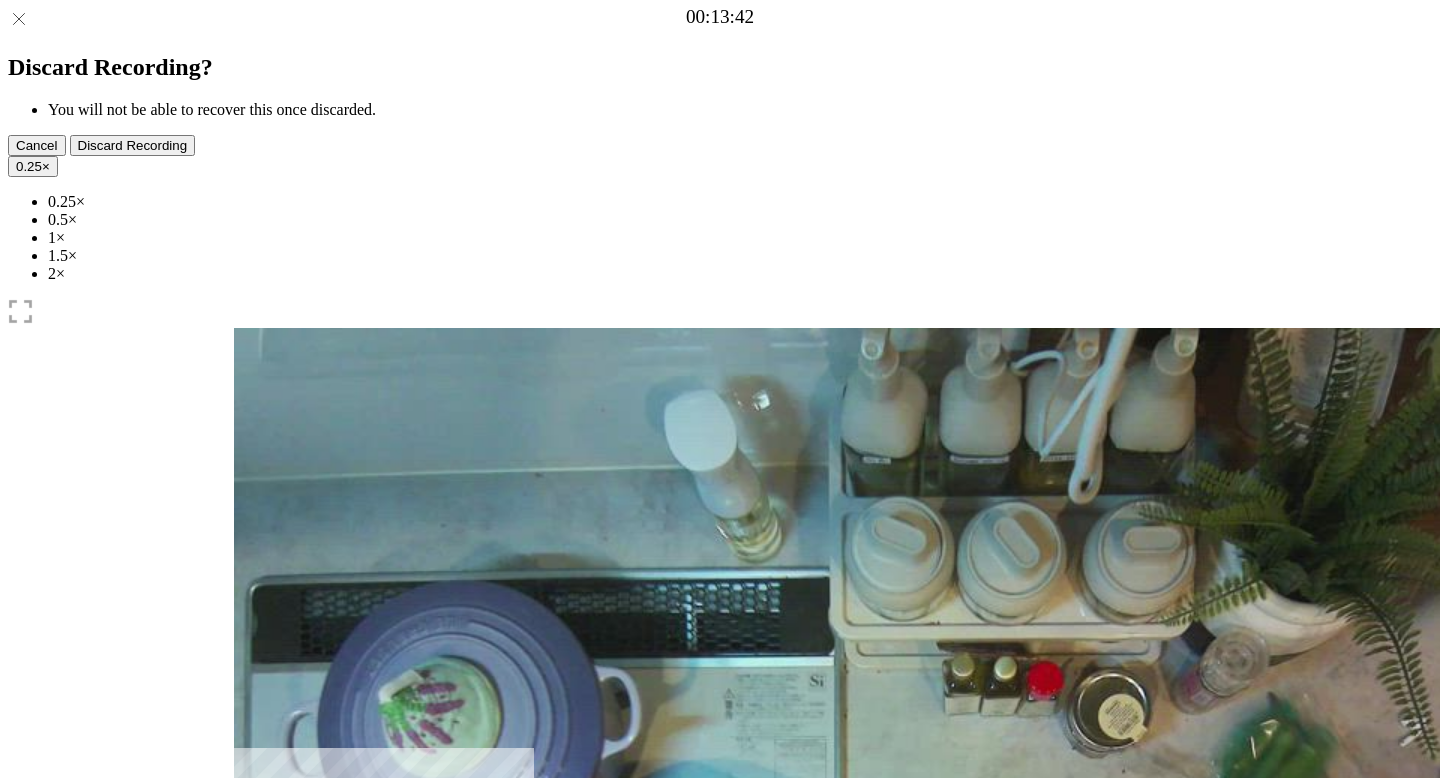 click at bounding box center [249, 990] 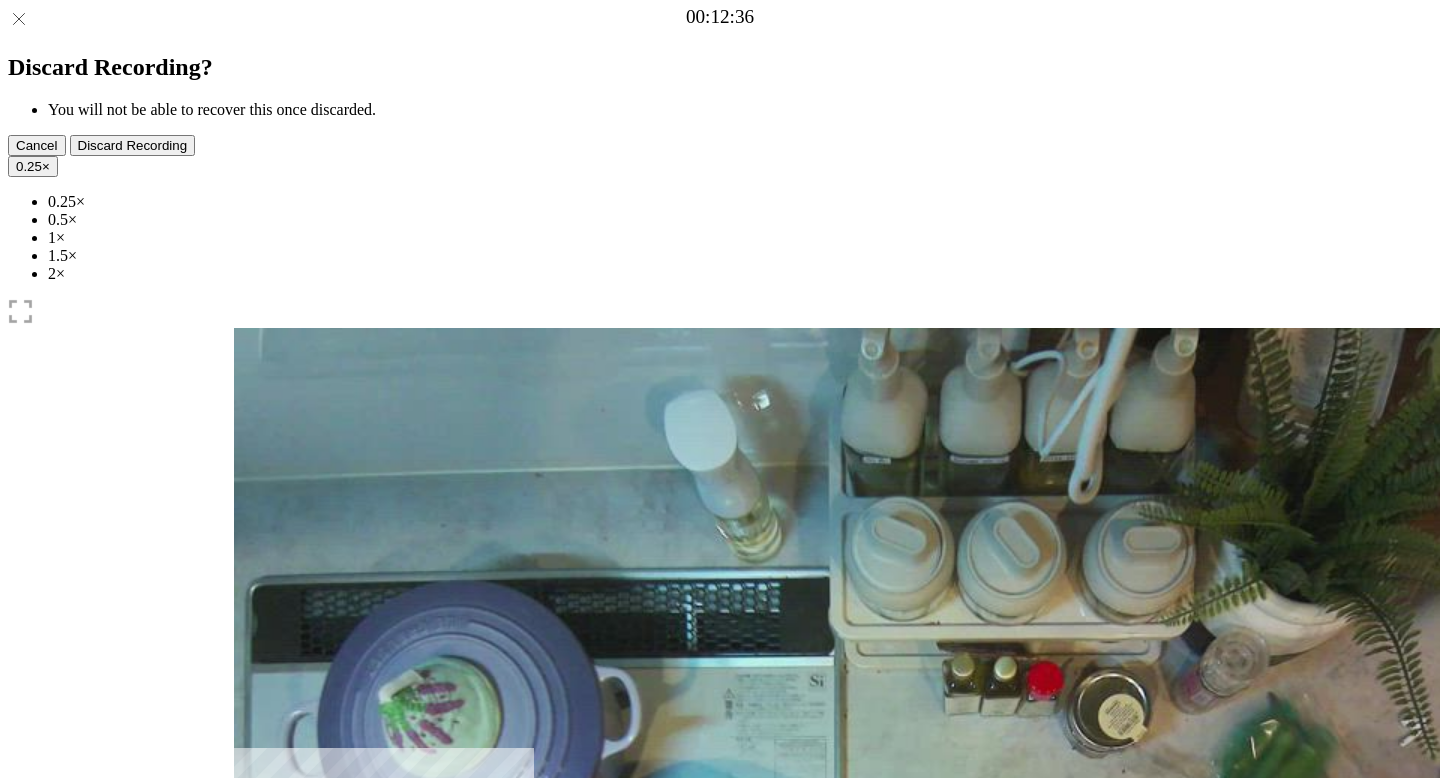 click at bounding box center (249, 990) 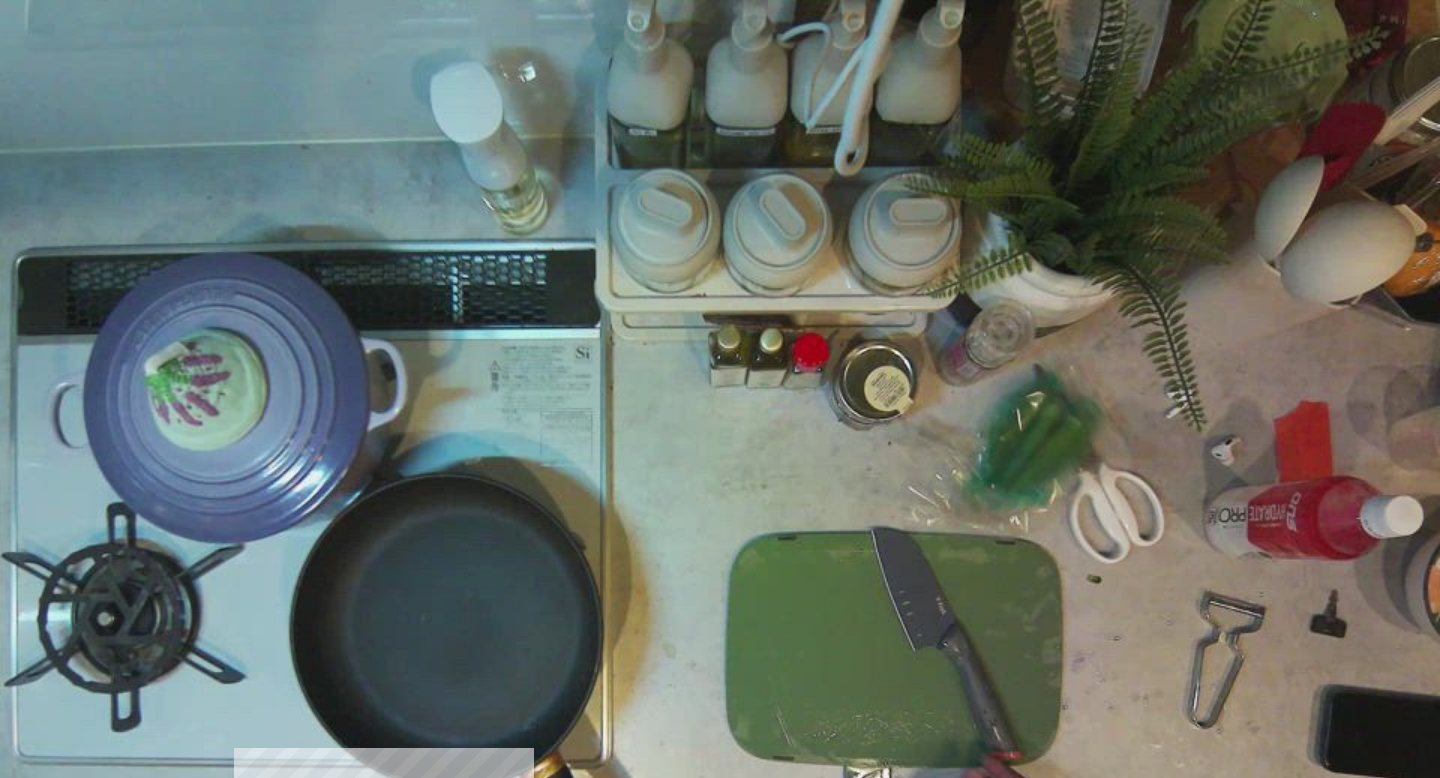 click at bounding box center [356, 1040] 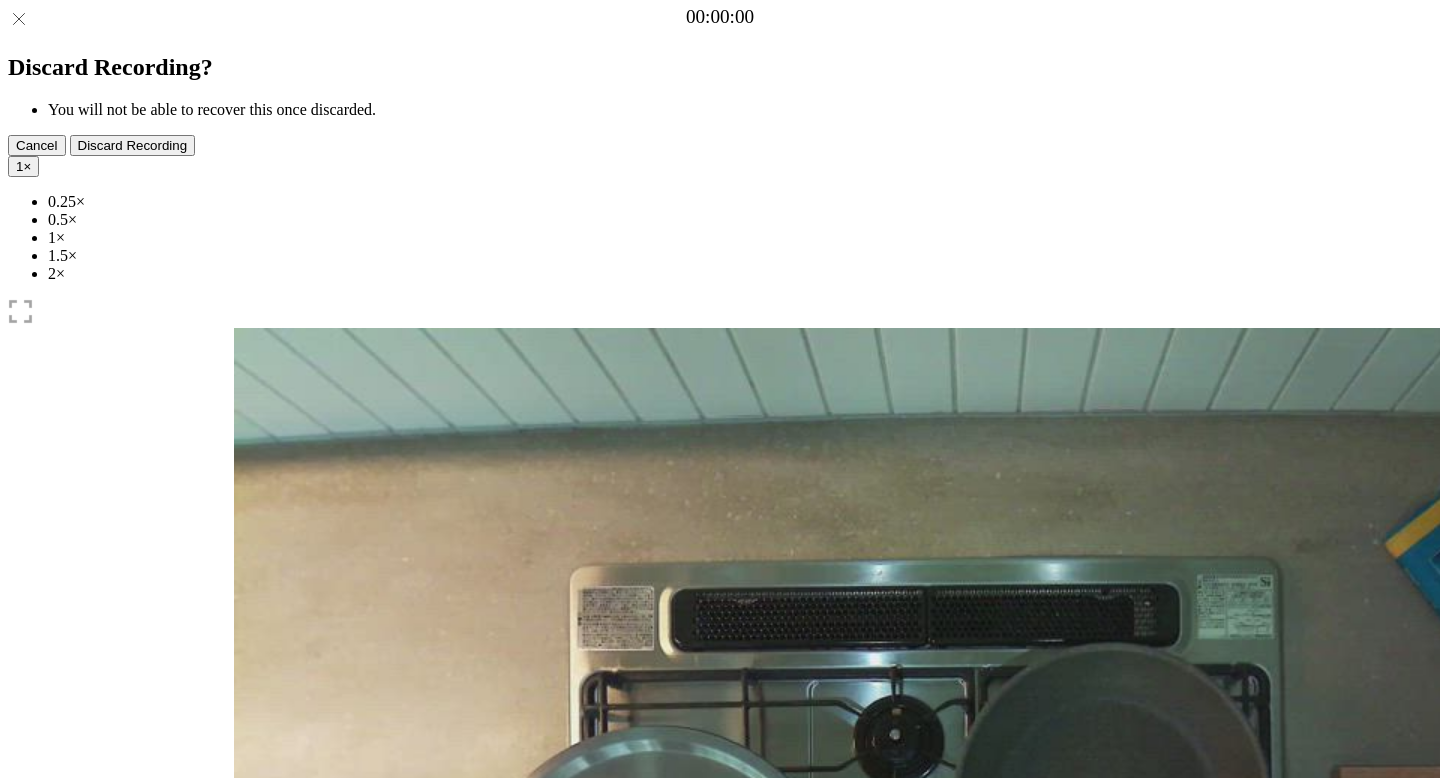 scroll, scrollTop: 0, scrollLeft: 0, axis: both 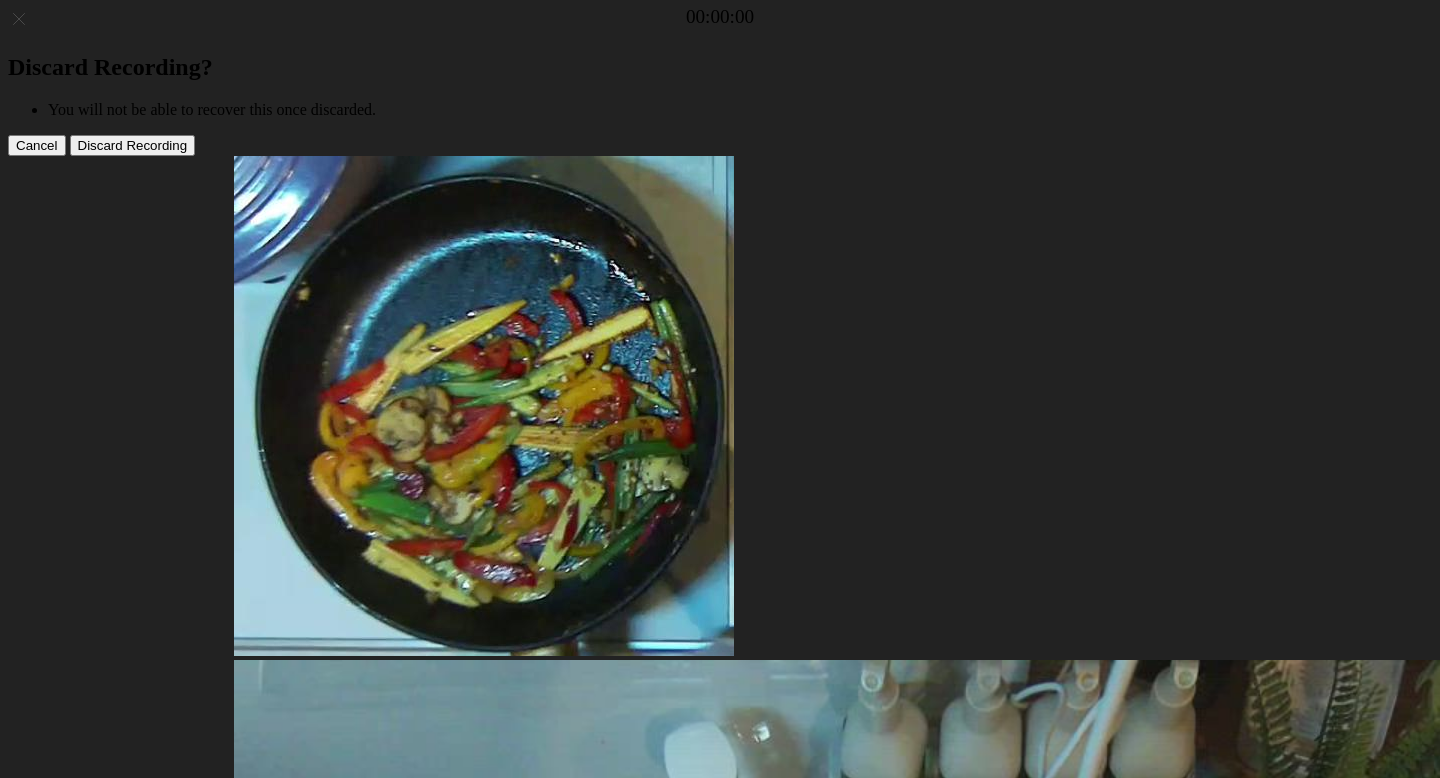 click at bounding box center (268, 1684) 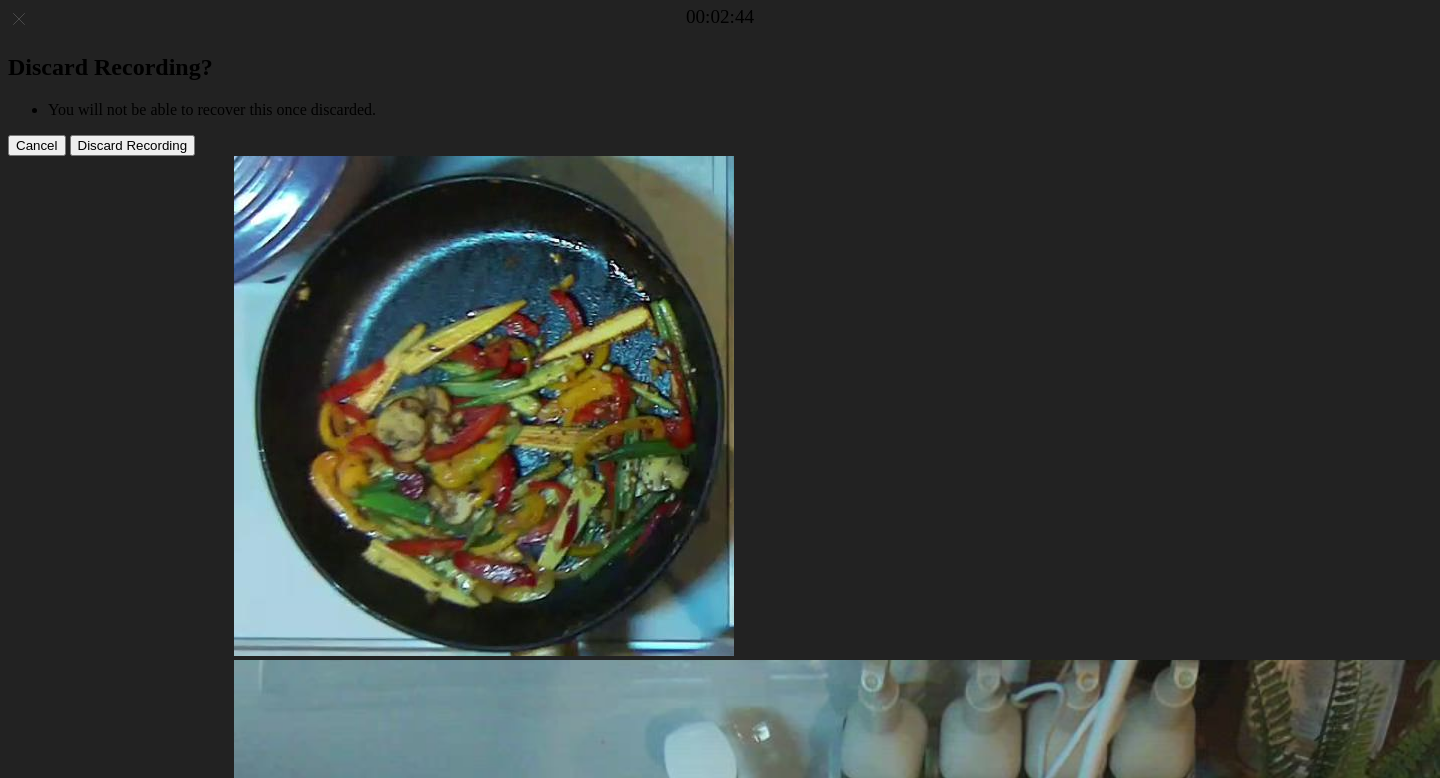 click on "−" at bounding box center (246, 1460) 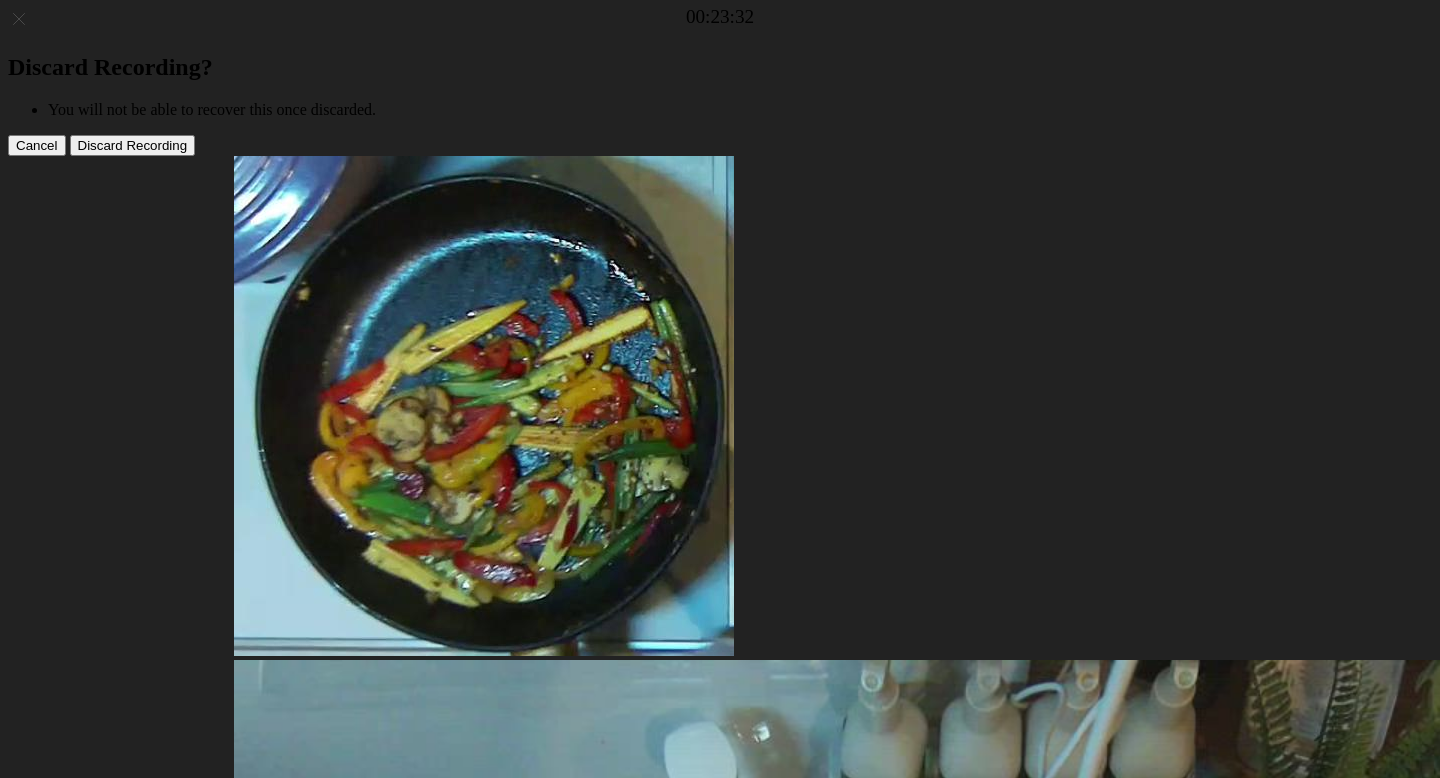 click at bounding box center (340, 1576) 